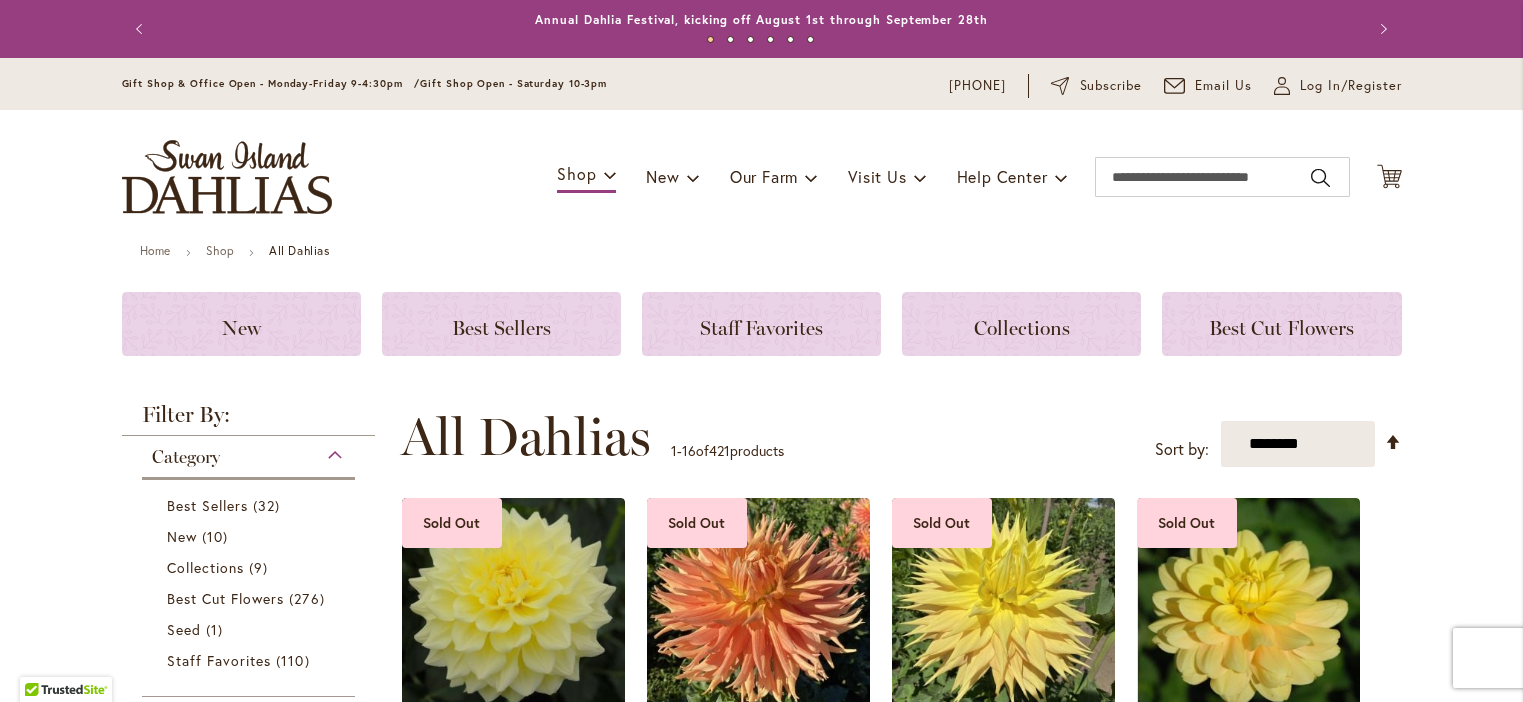 scroll, scrollTop: 0, scrollLeft: 0, axis: both 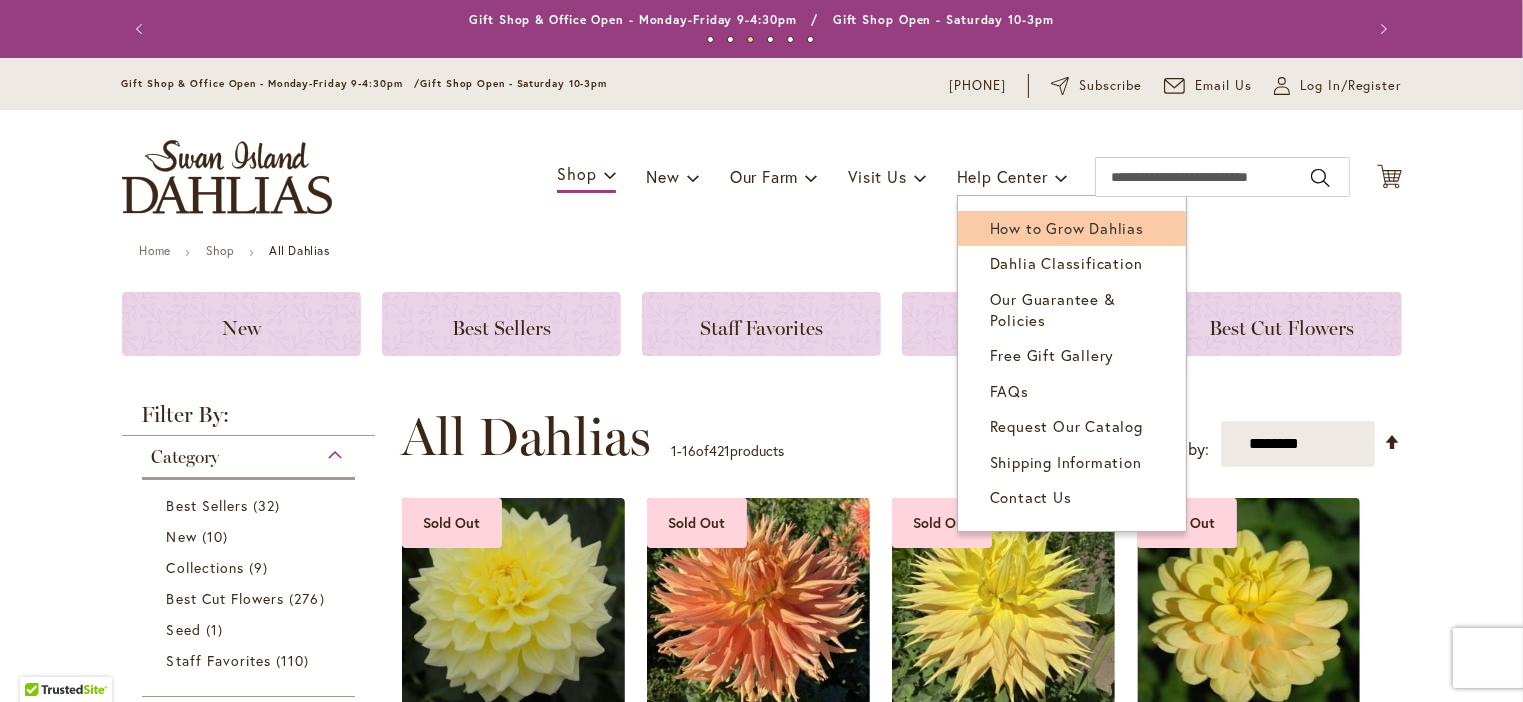 click on "How to Grow Dahlias" at bounding box center [1067, 228] 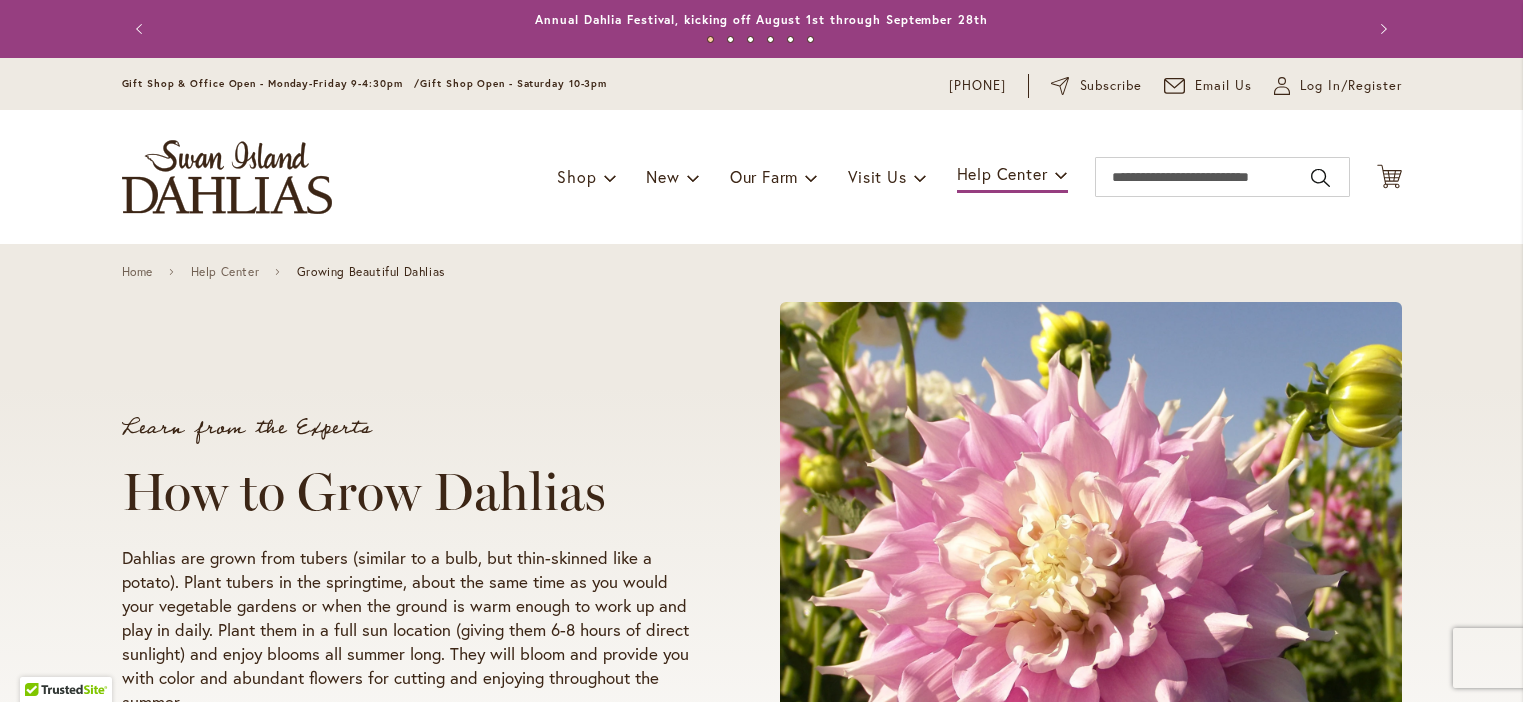 scroll, scrollTop: 0, scrollLeft: 0, axis: both 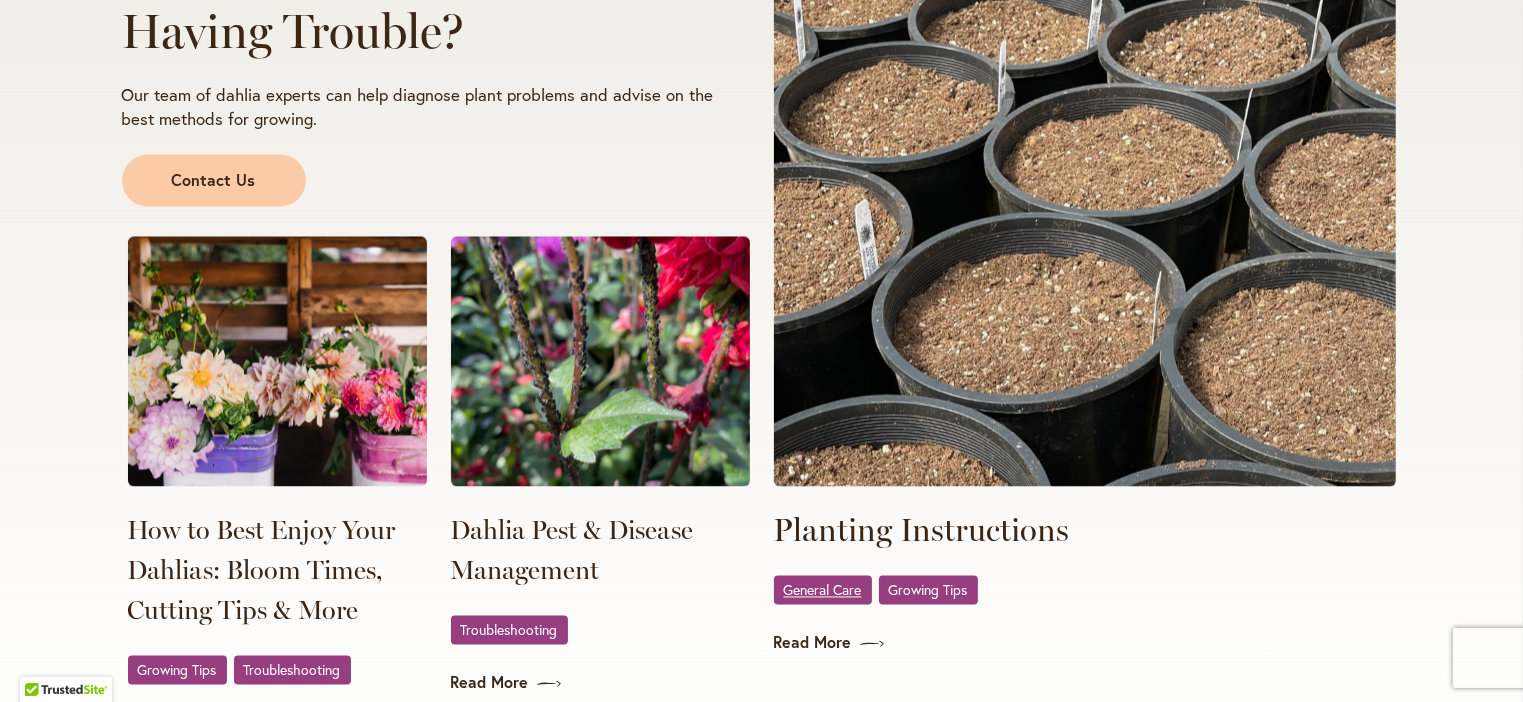 click on "General Care" at bounding box center (823, 590) 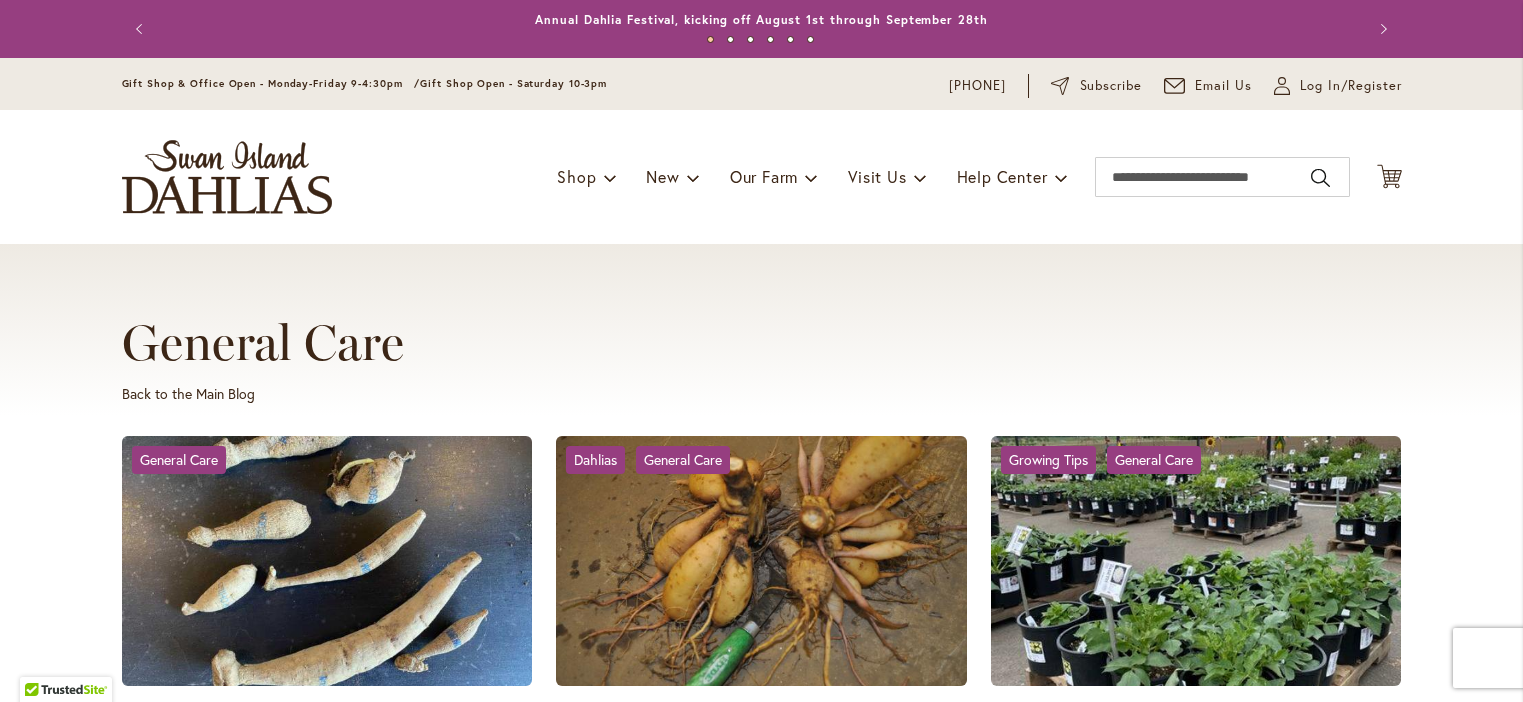 scroll, scrollTop: 0, scrollLeft: 0, axis: both 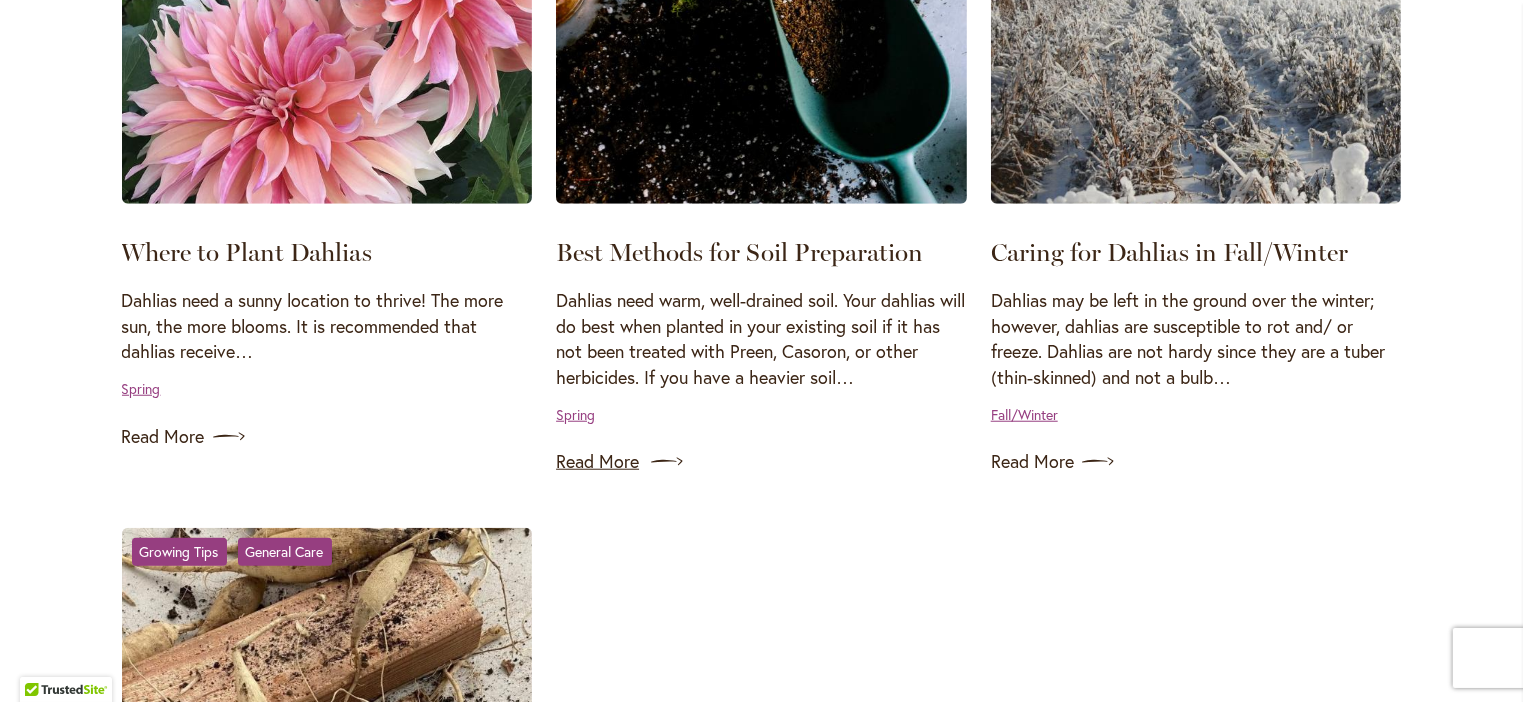 click on "Read More" at bounding box center (761, 462) 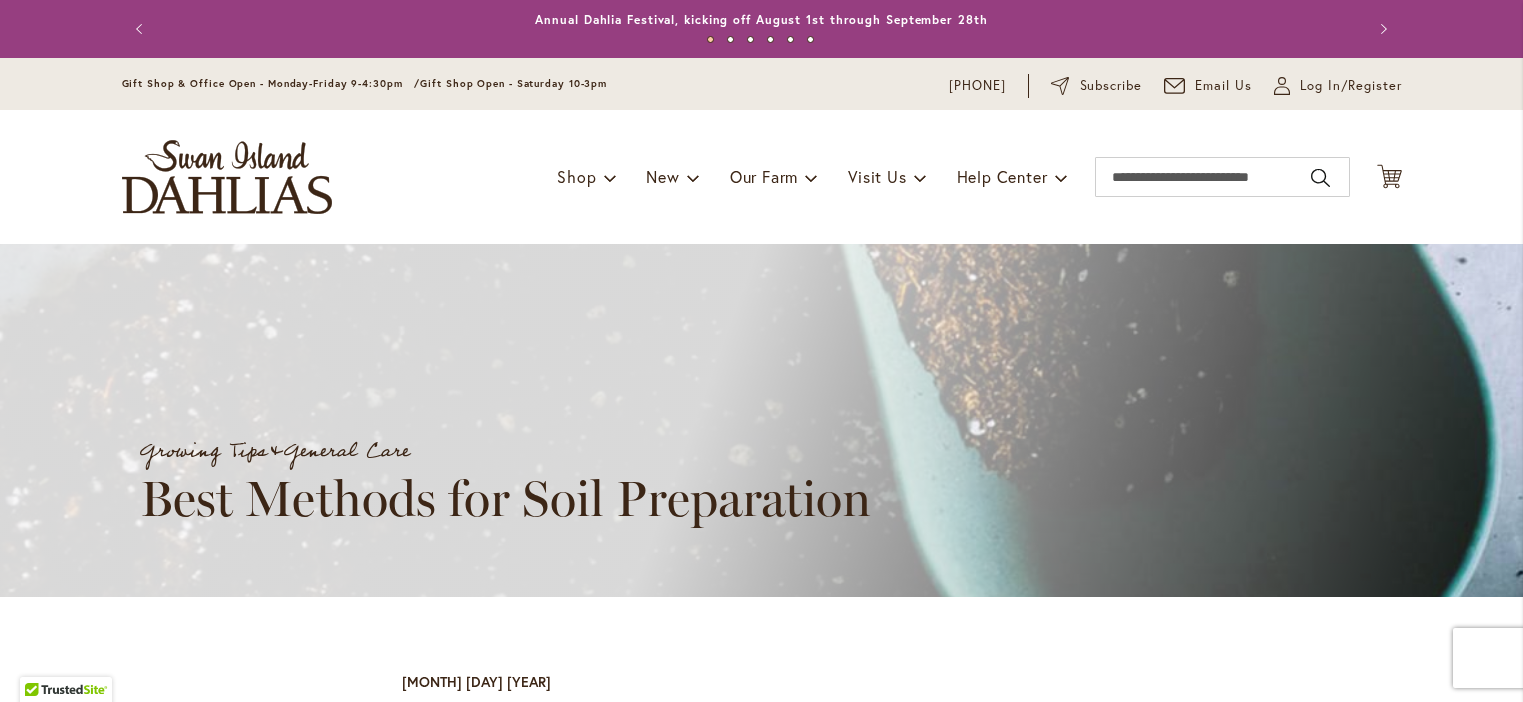 scroll, scrollTop: 0, scrollLeft: 0, axis: both 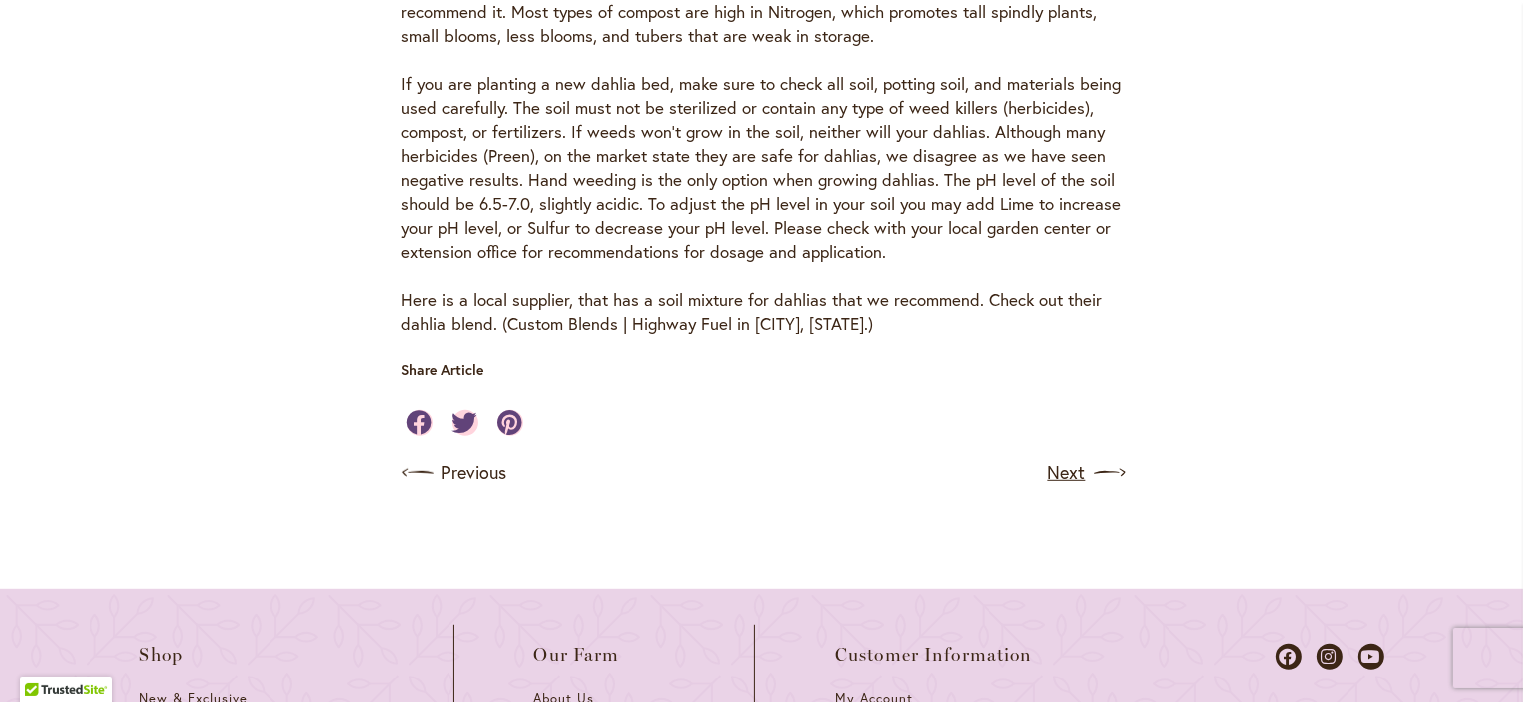 click on "Next" at bounding box center (1085, 473) 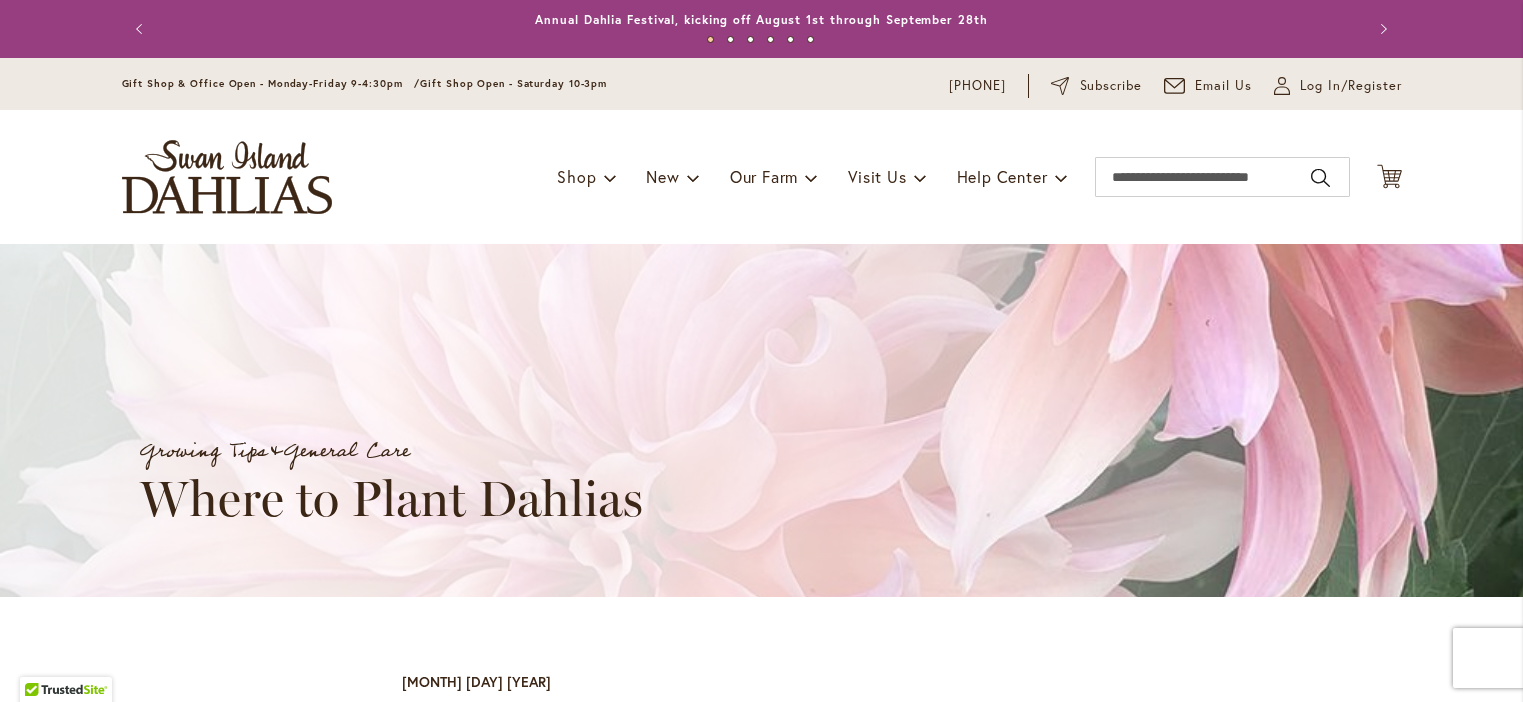 scroll, scrollTop: 0, scrollLeft: 0, axis: both 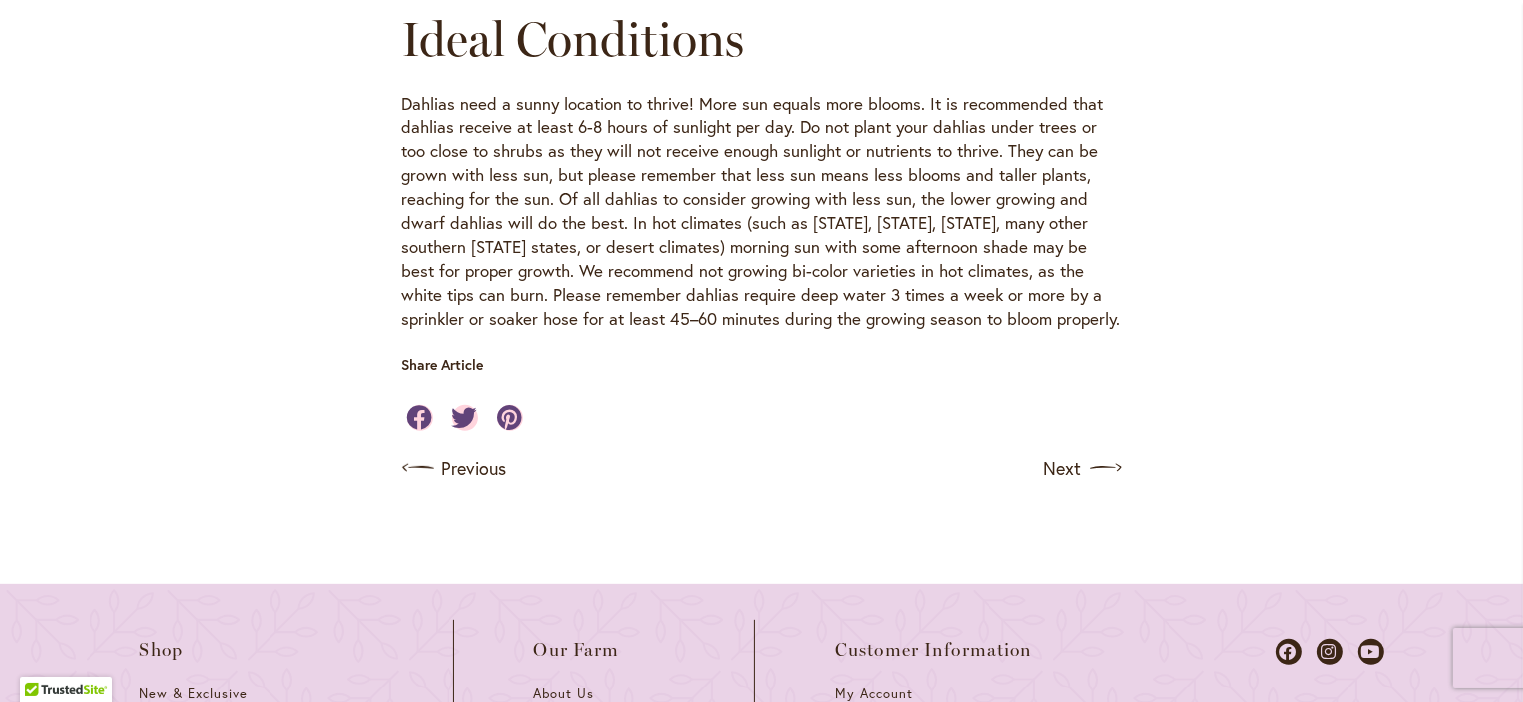 click on "Next" at bounding box center (1083, 468) 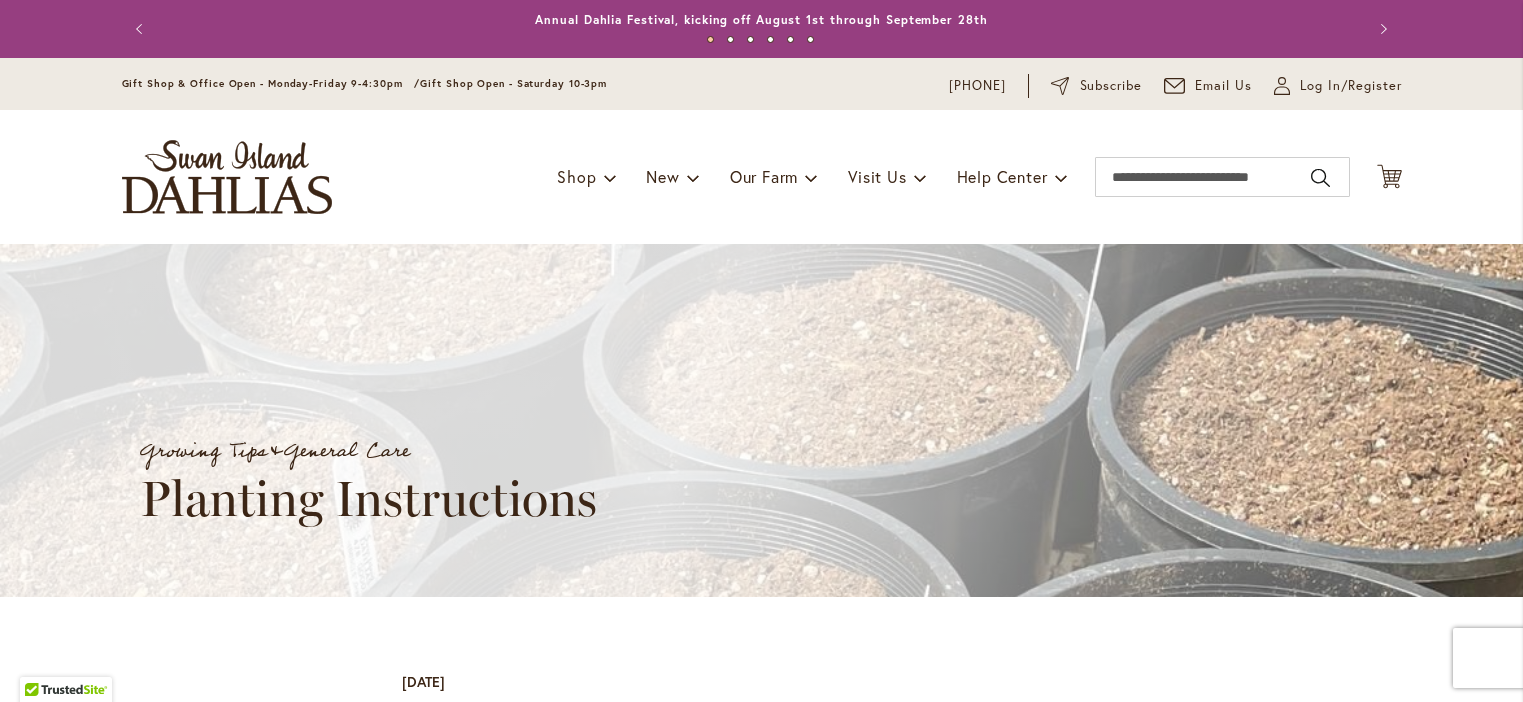 scroll, scrollTop: 0, scrollLeft: 0, axis: both 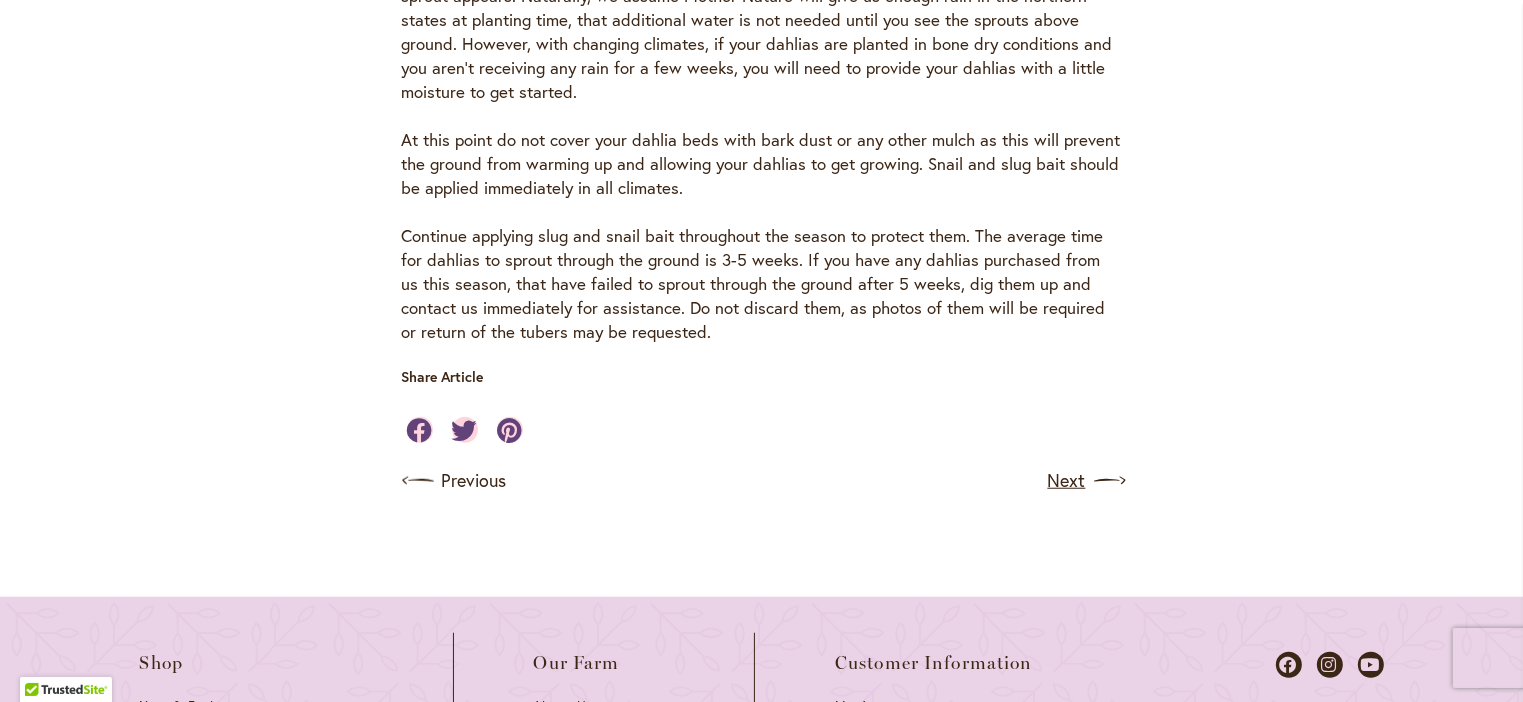 click on "Next" at bounding box center (1085, 481) 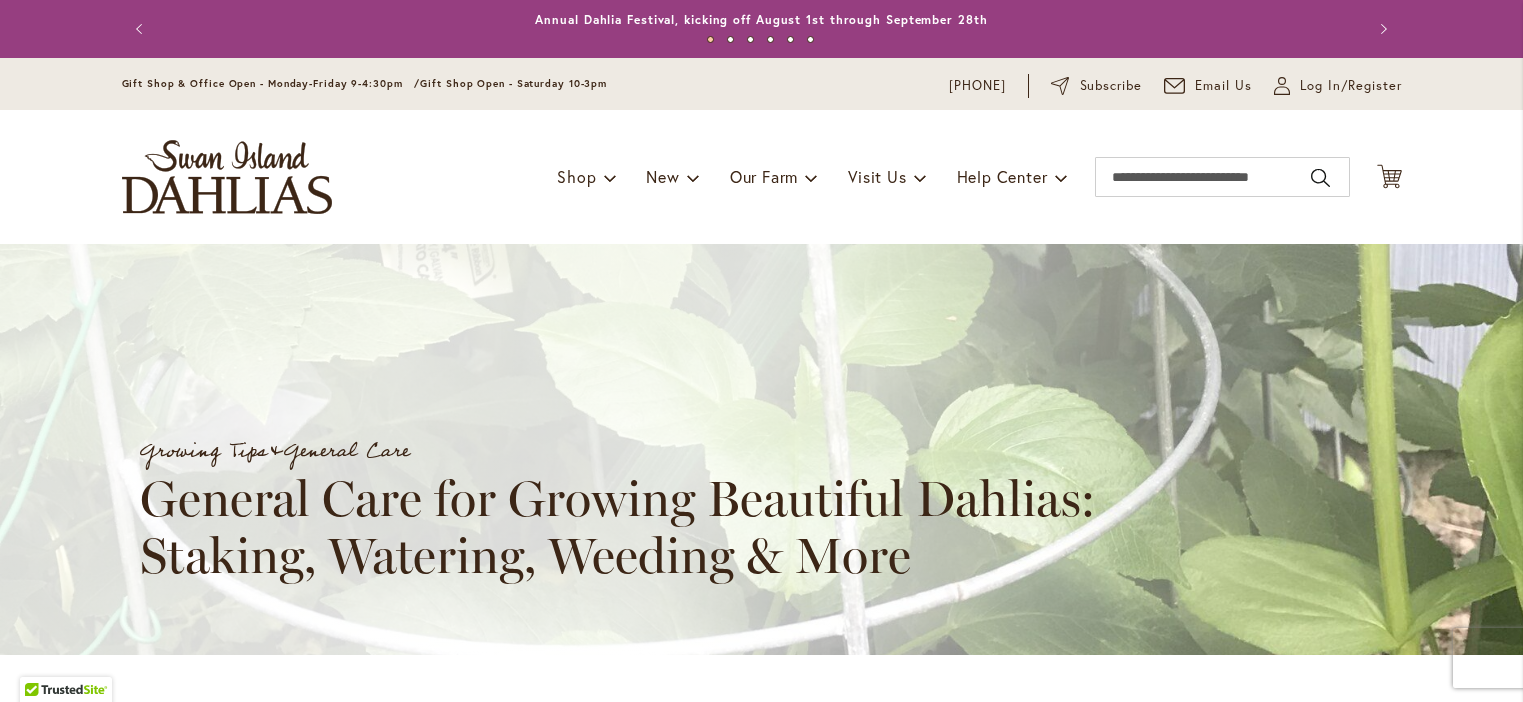 scroll, scrollTop: 0, scrollLeft: 0, axis: both 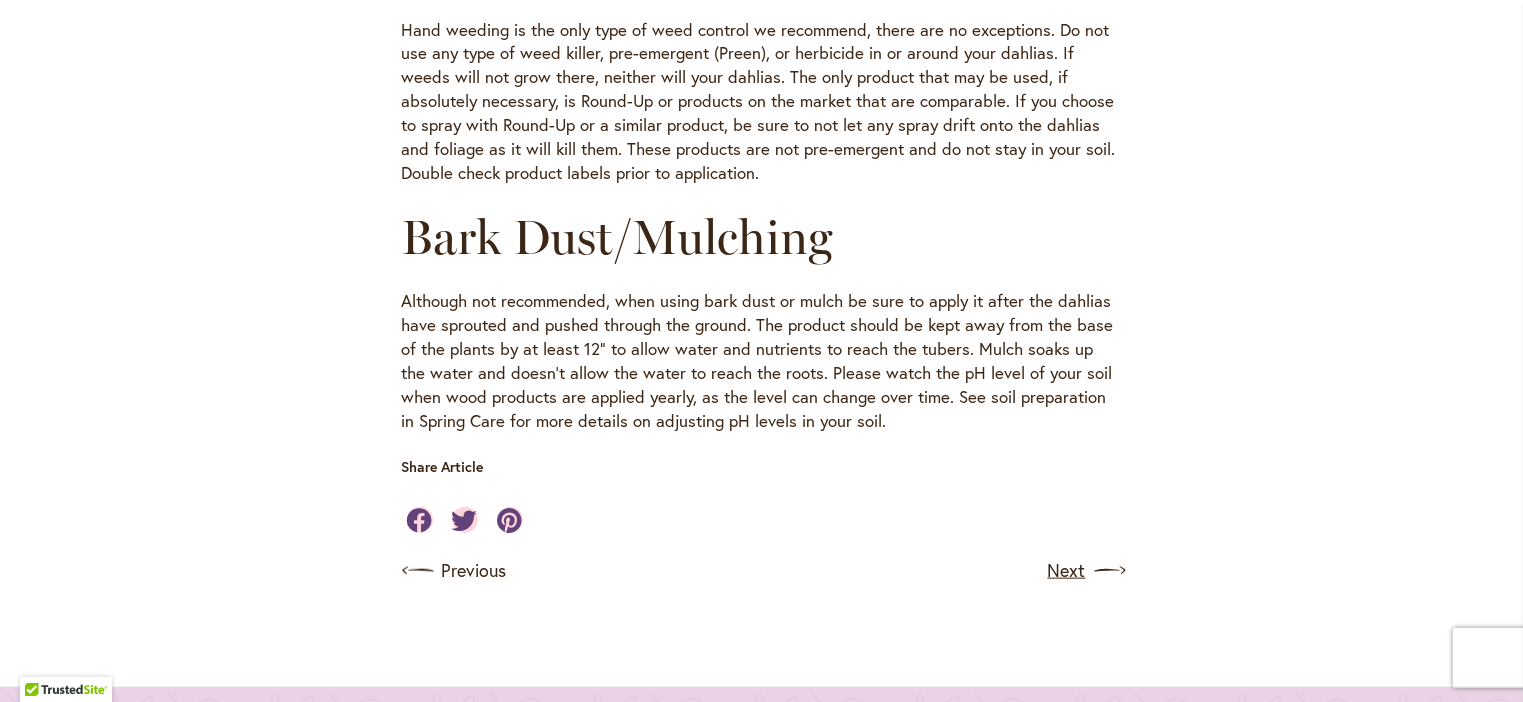 click on "Next" at bounding box center (1085, 571) 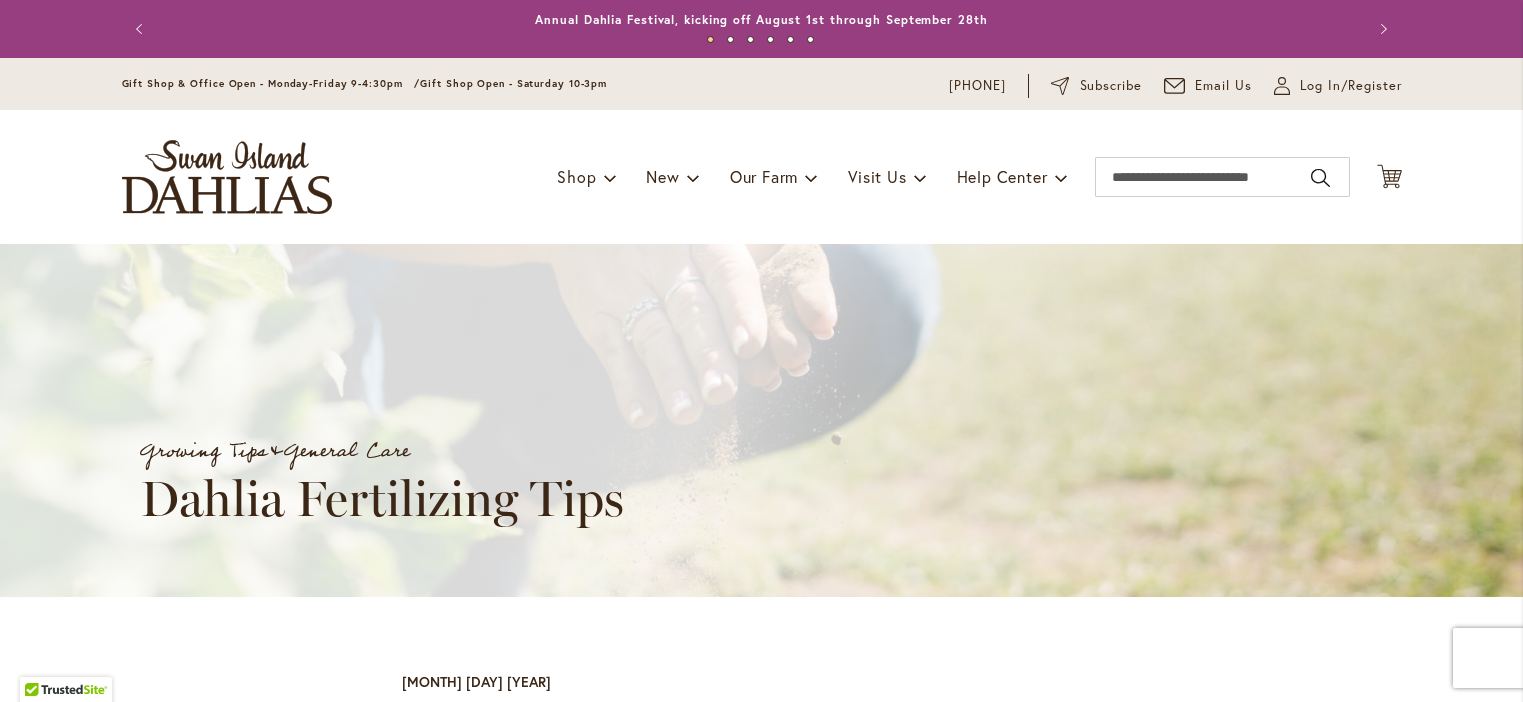 scroll, scrollTop: 0, scrollLeft: 0, axis: both 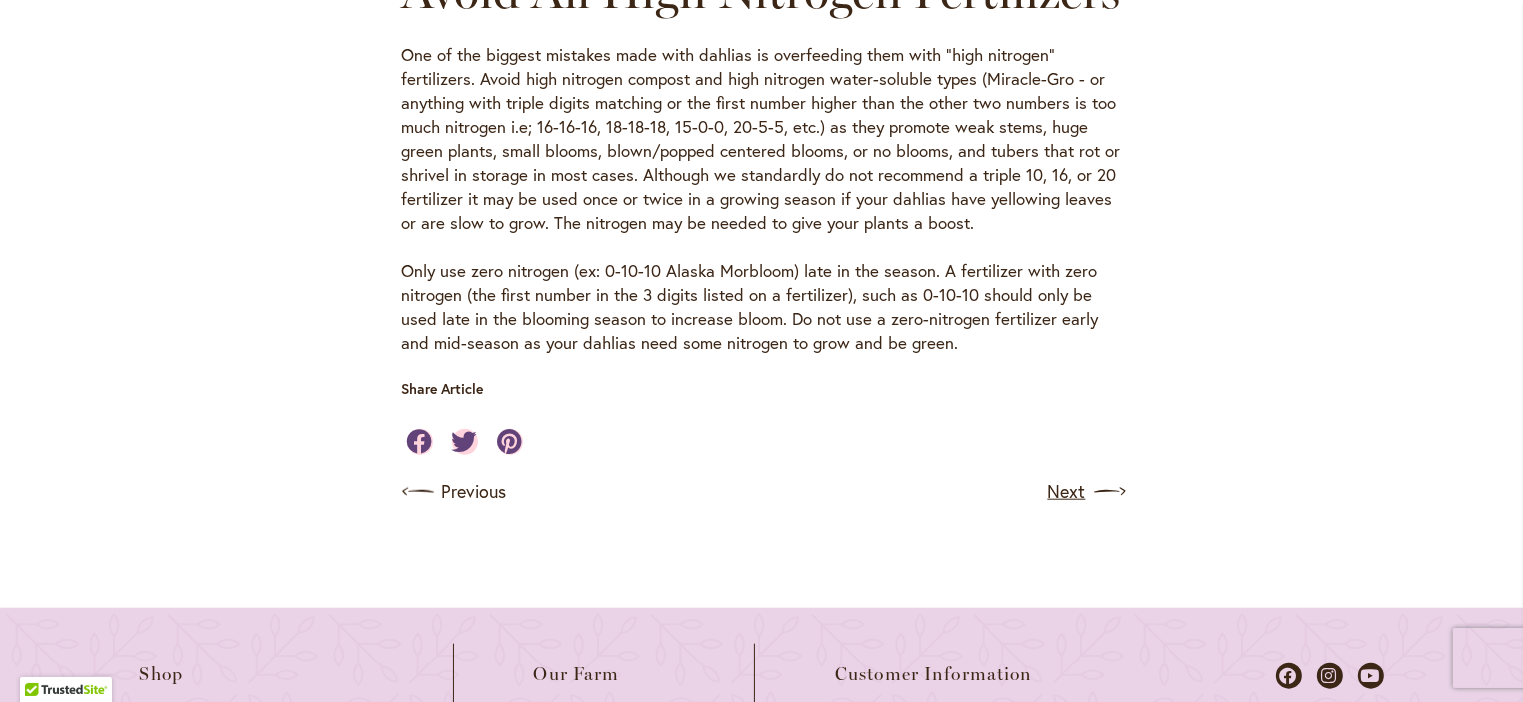 click on "Next" at bounding box center [1085, 492] 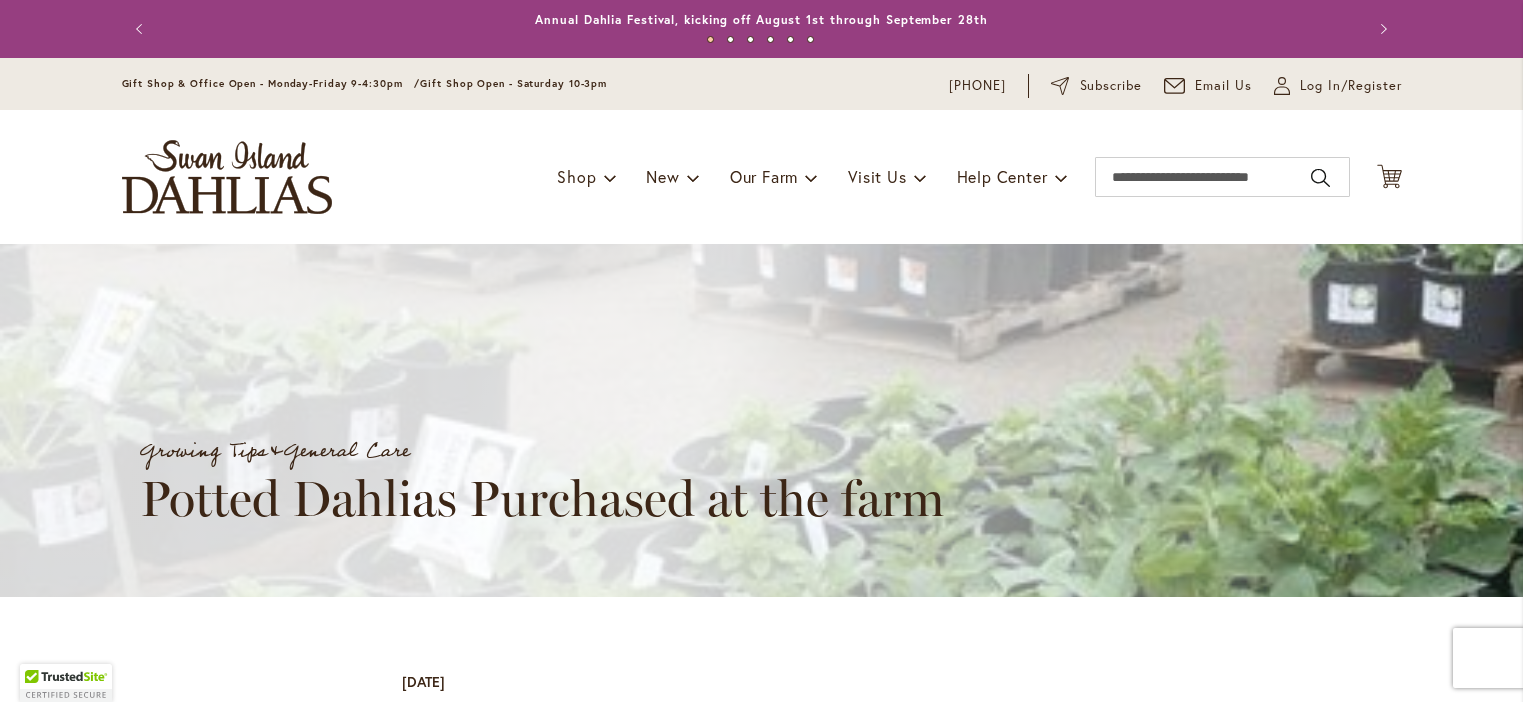 scroll, scrollTop: 0, scrollLeft: 0, axis: both 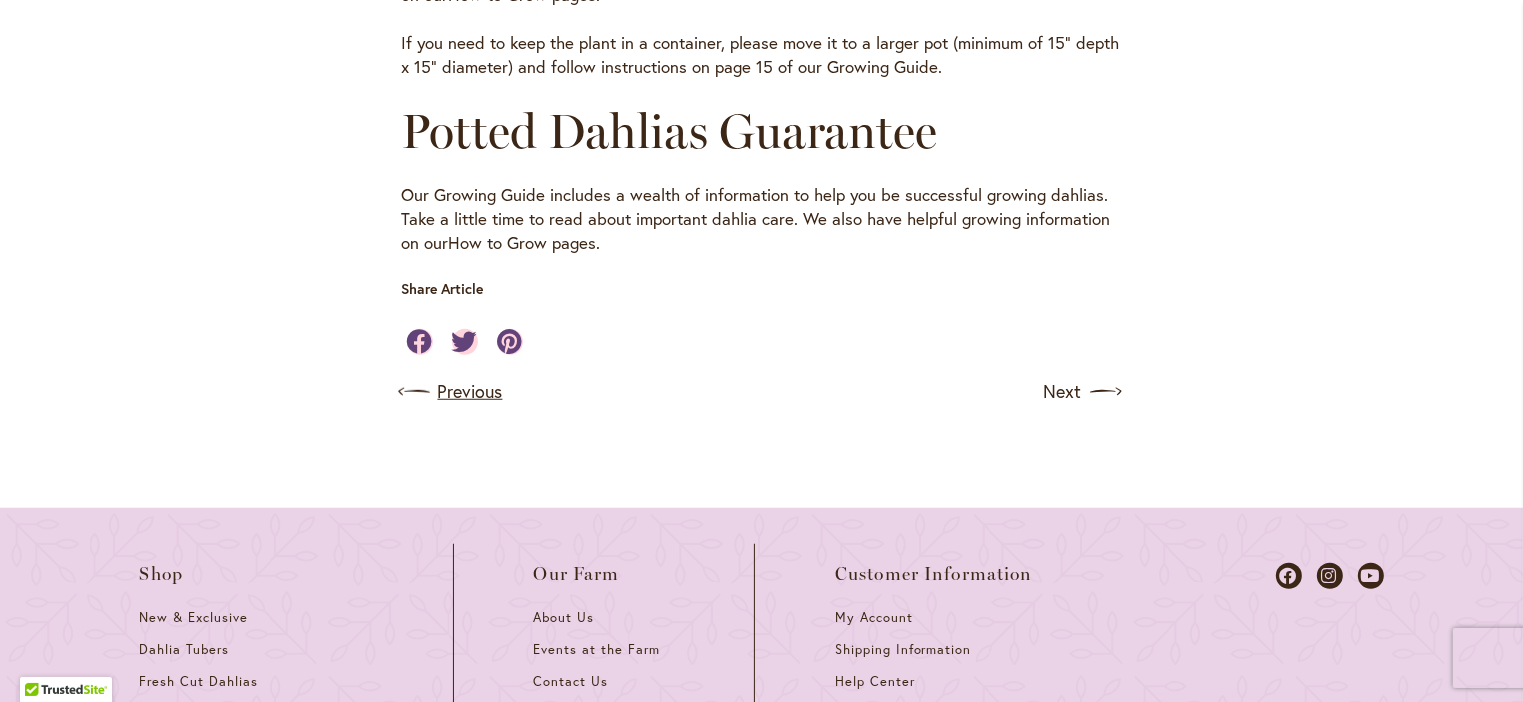click on "Previous" at bounding box center (452, 392) 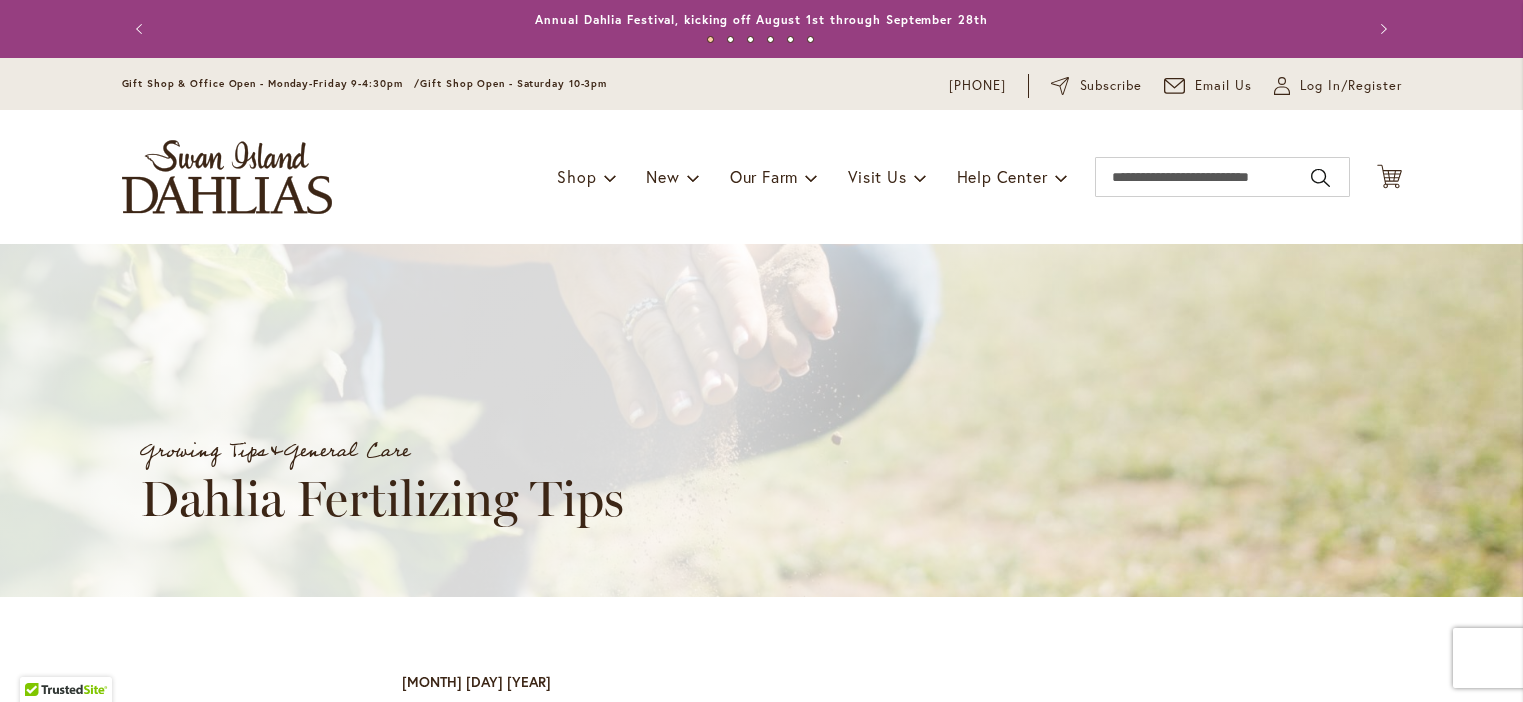 scroll, scrollTop: 0, scrollLeft: 0, axis: both 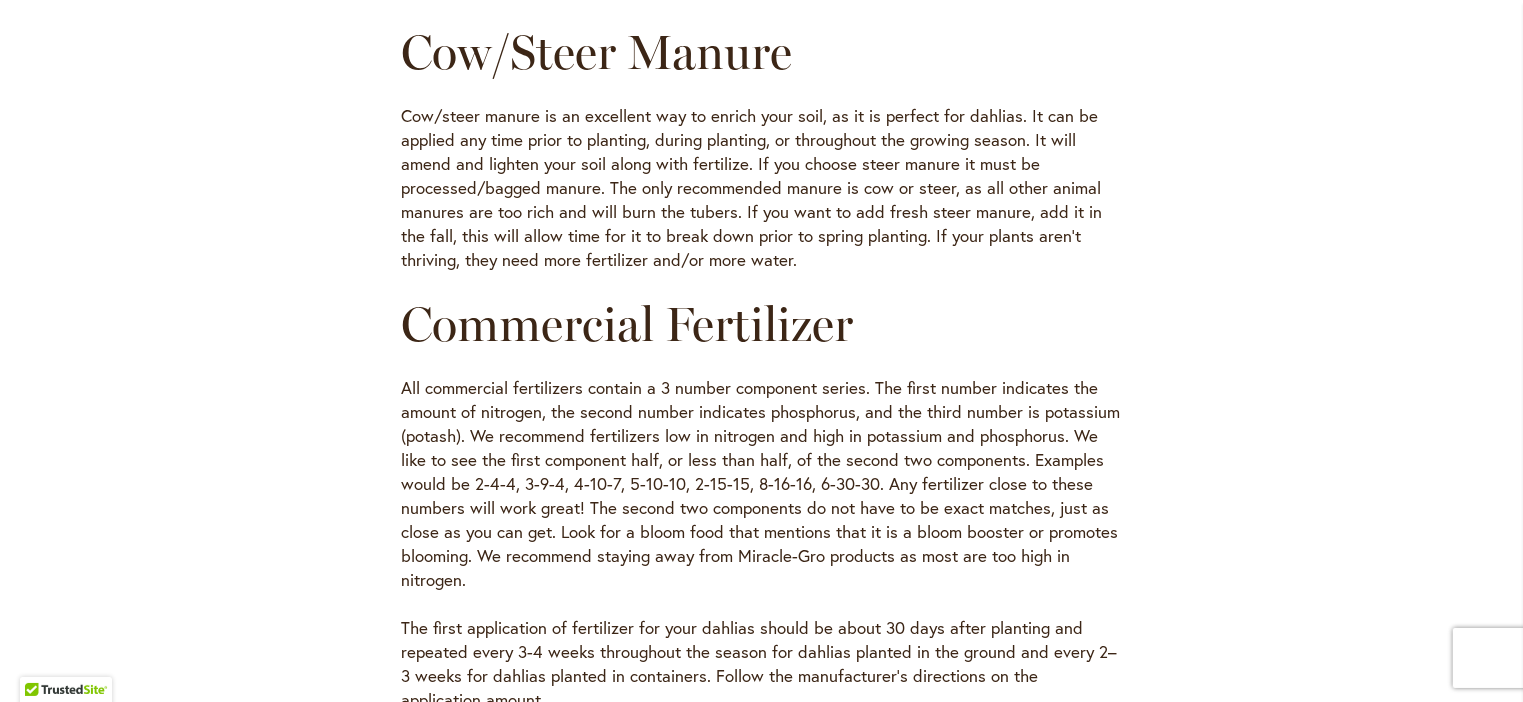 click on "Skip to Content
Gift Shop & Office Open - Monday-Friday 9-4:30pm   /    Gift Shop Open - Saturday 10-3pm
[PHONE]
Subscribe
Email Us
My Account
Log In/Register
Toggle Nav
Shop
Dahlia Tubers
Collections
Fresh Cut Dahlias" at bounding box center (761, 457) 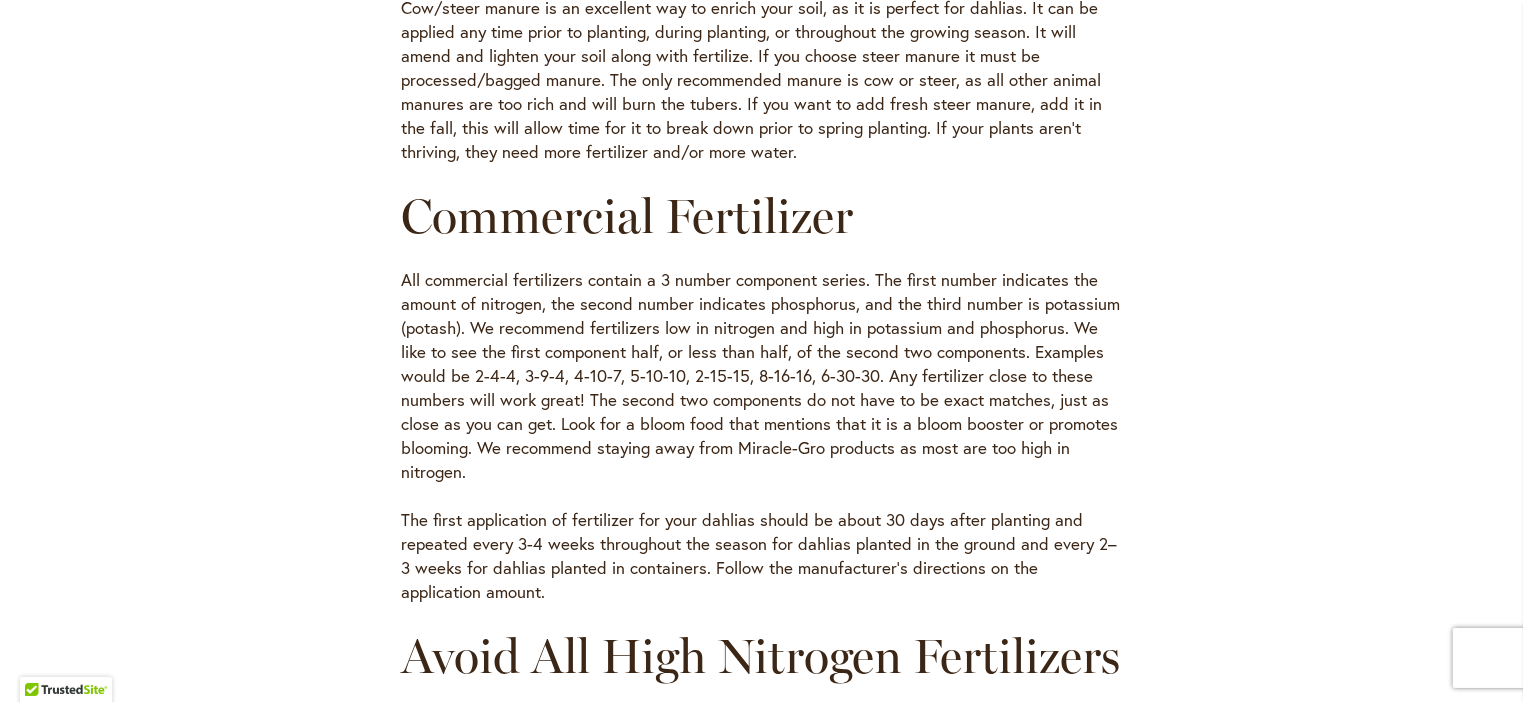 scroll, scrollTop: 1214, scrollLeft: 0, axis: vertical 